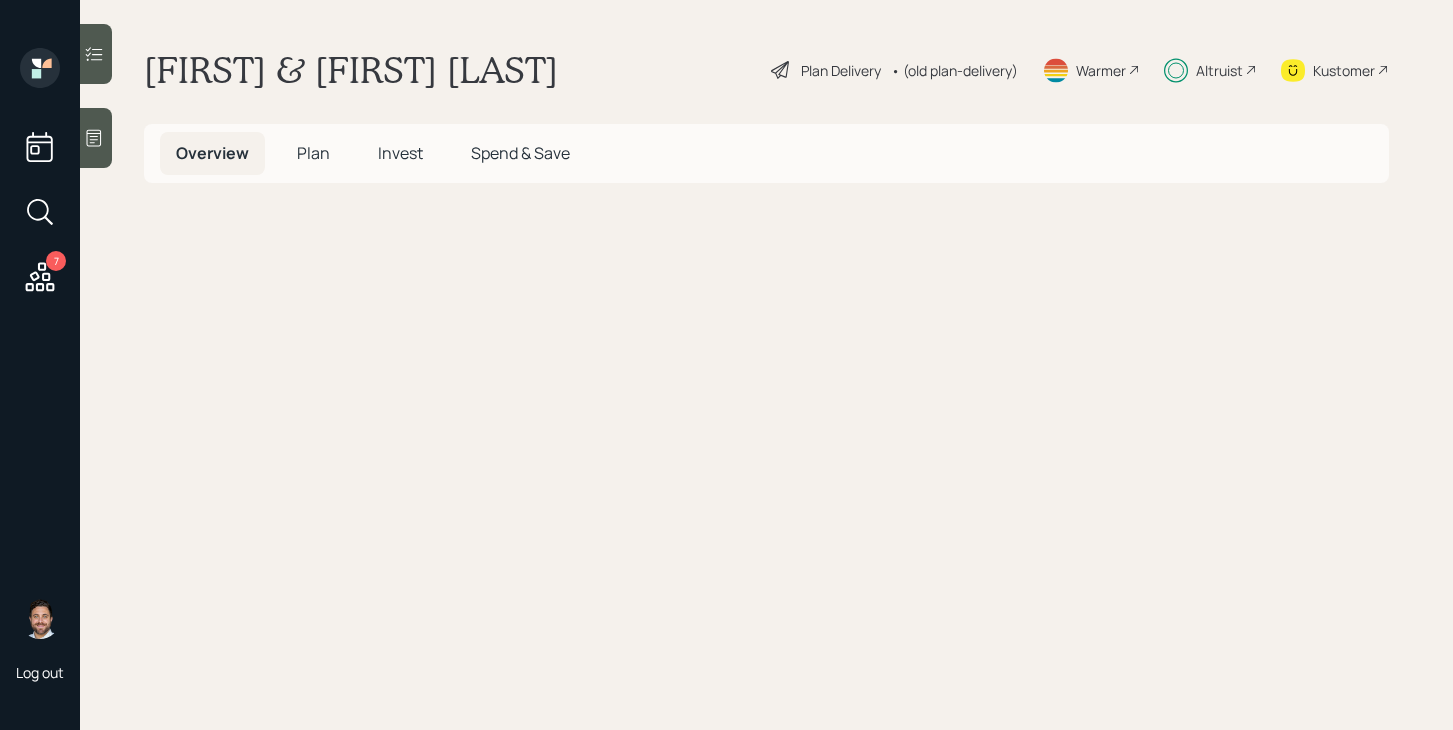 scroll, scrollTop: 0, scrollLeft: 0, axis: both 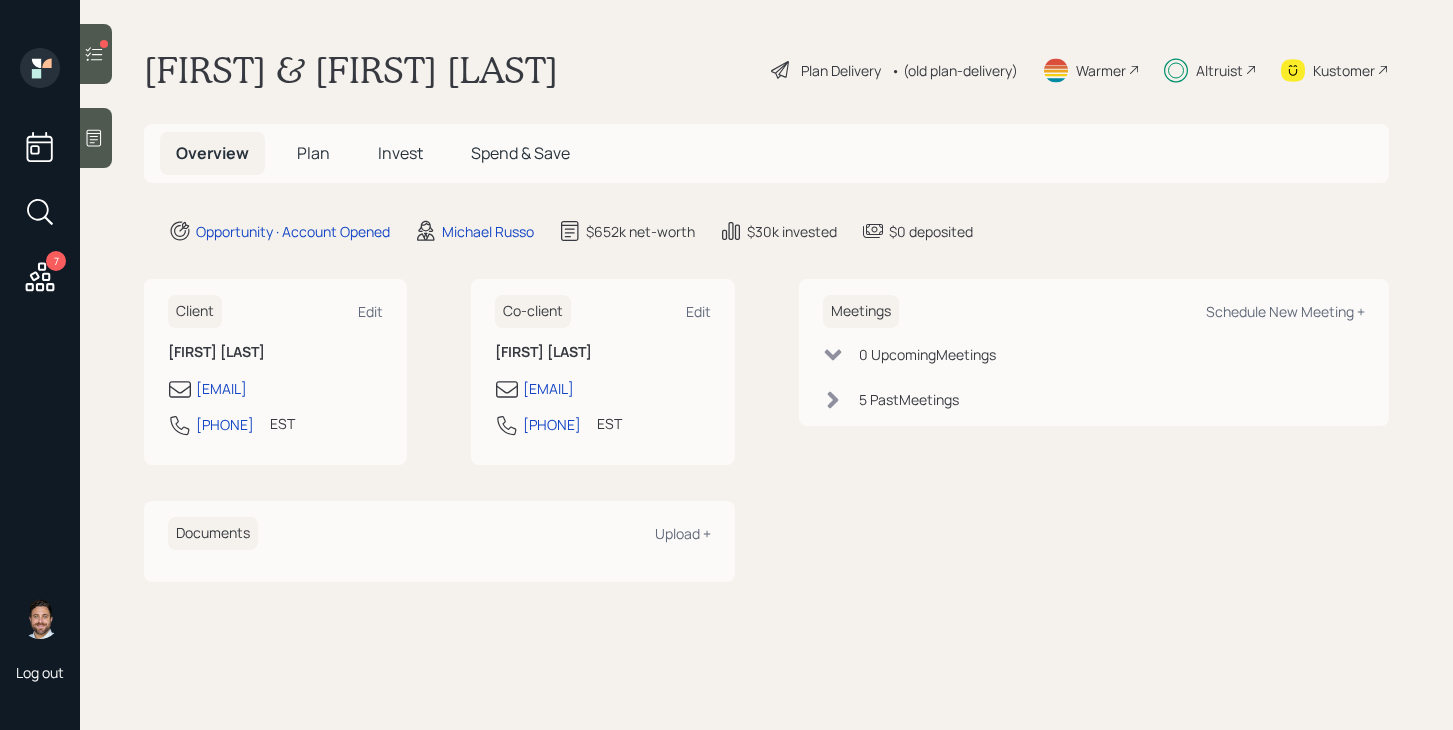 click on "Plan" at bounding box center [313, 153] 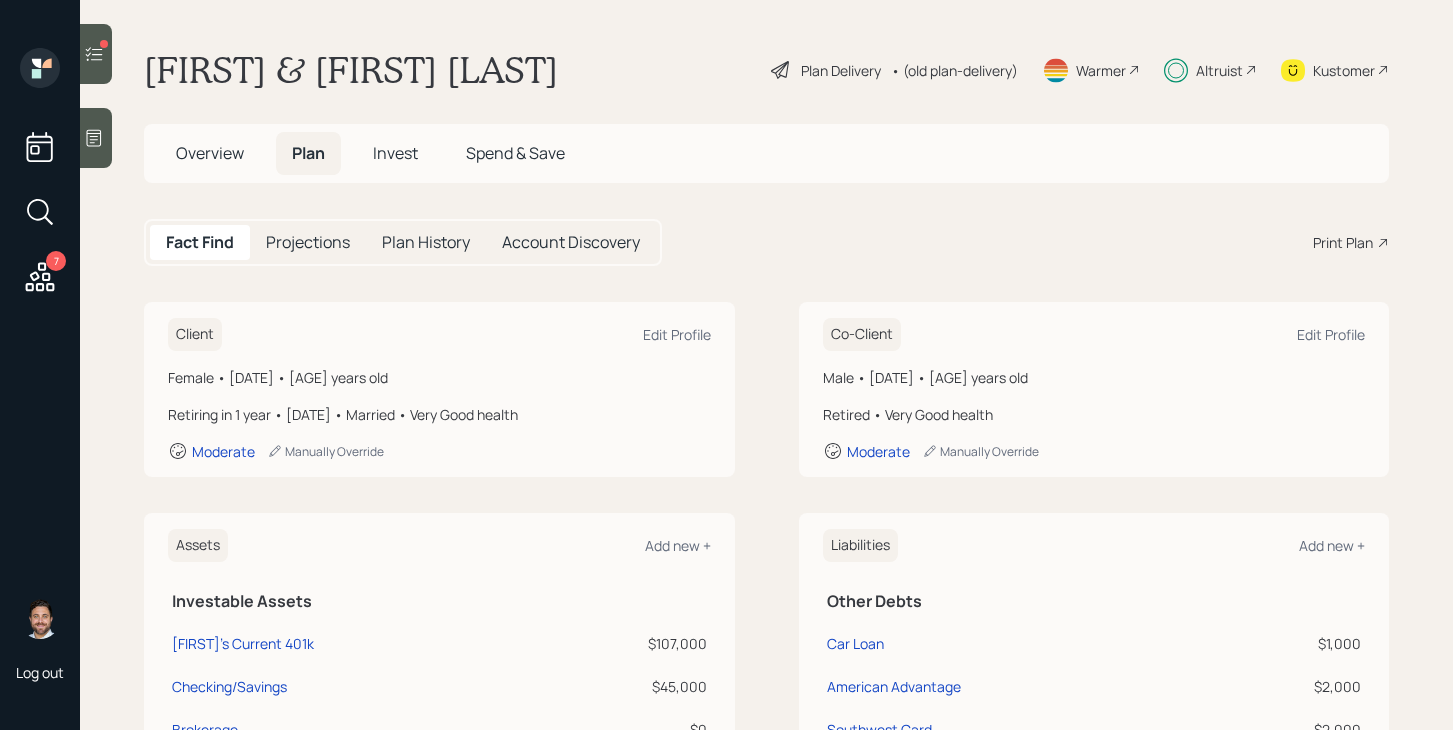 click on "Invest" at bounding box center [395, 153] 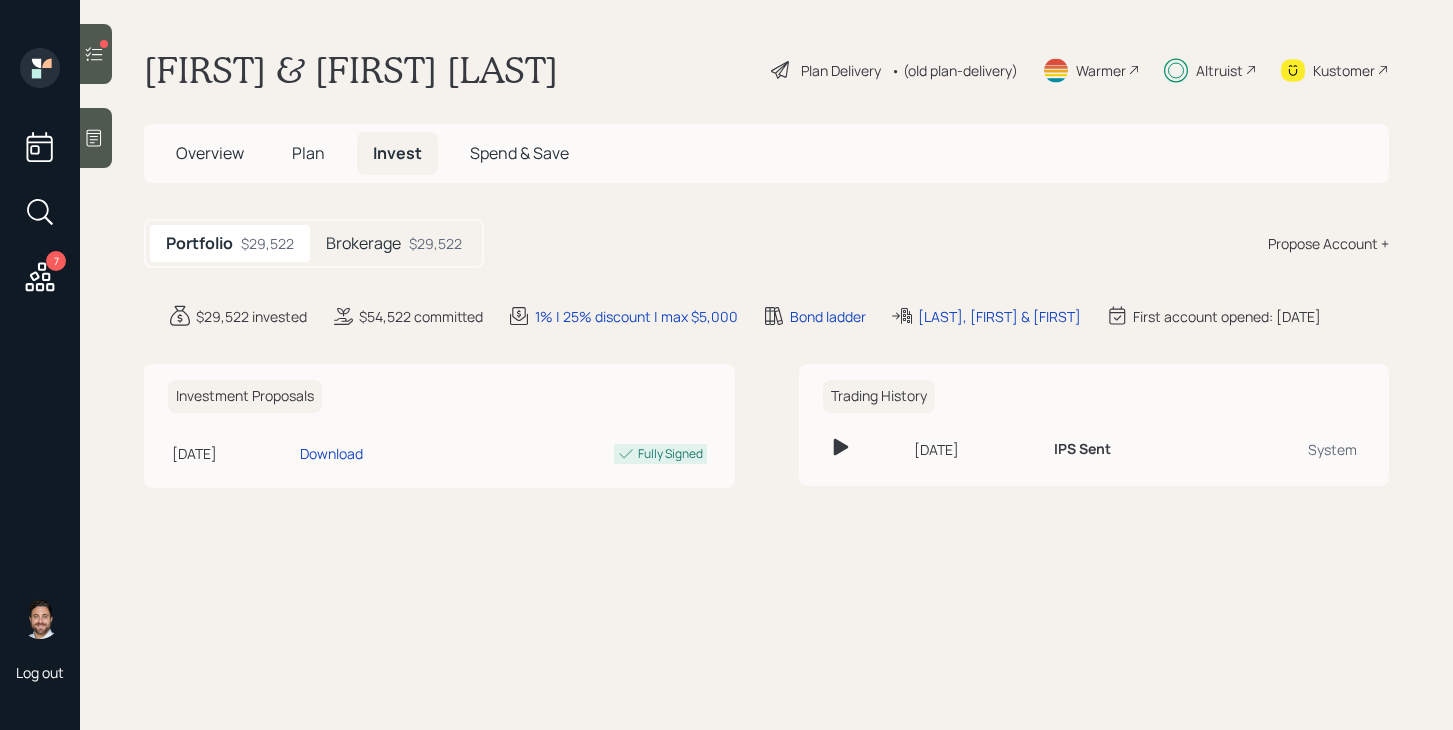 click on "Overview" at bounding box center [210, 153] 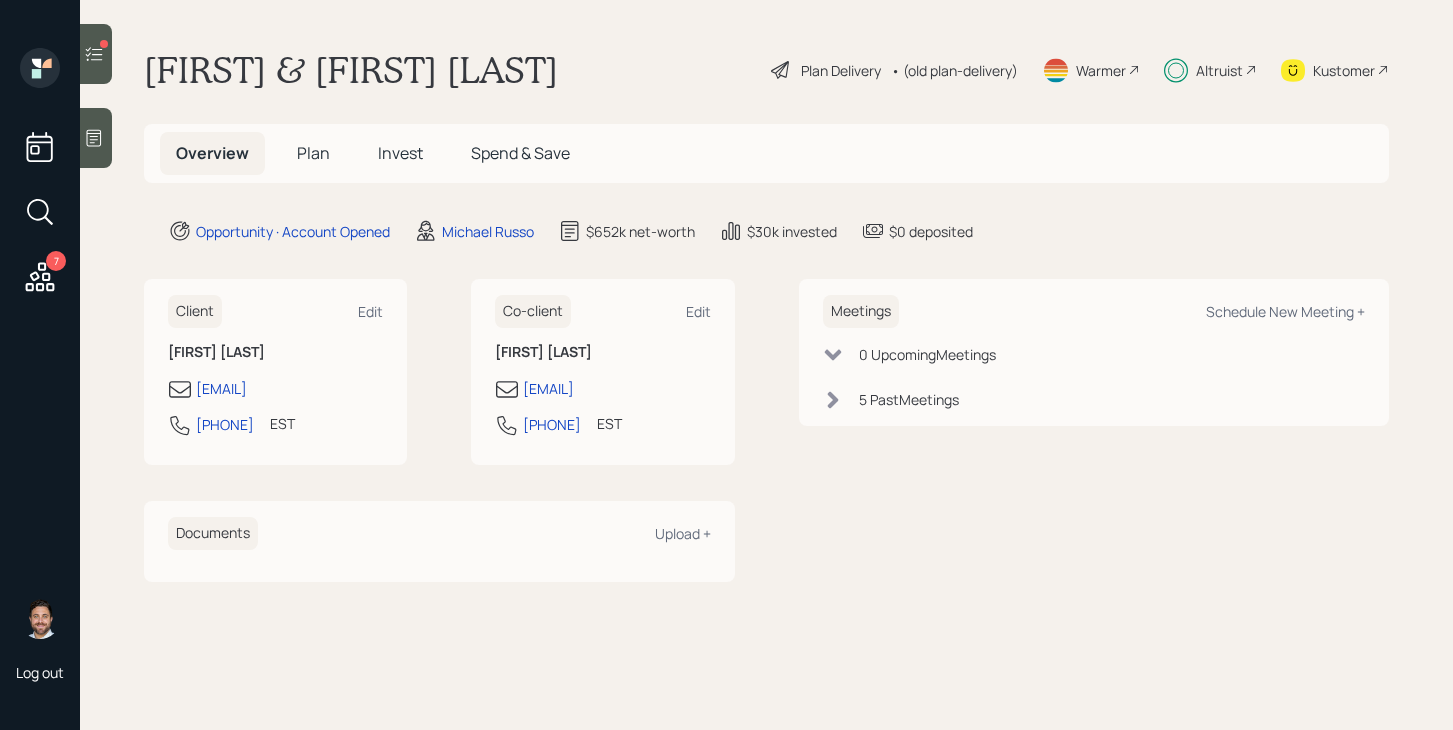 click at bounding box center [96, 54] 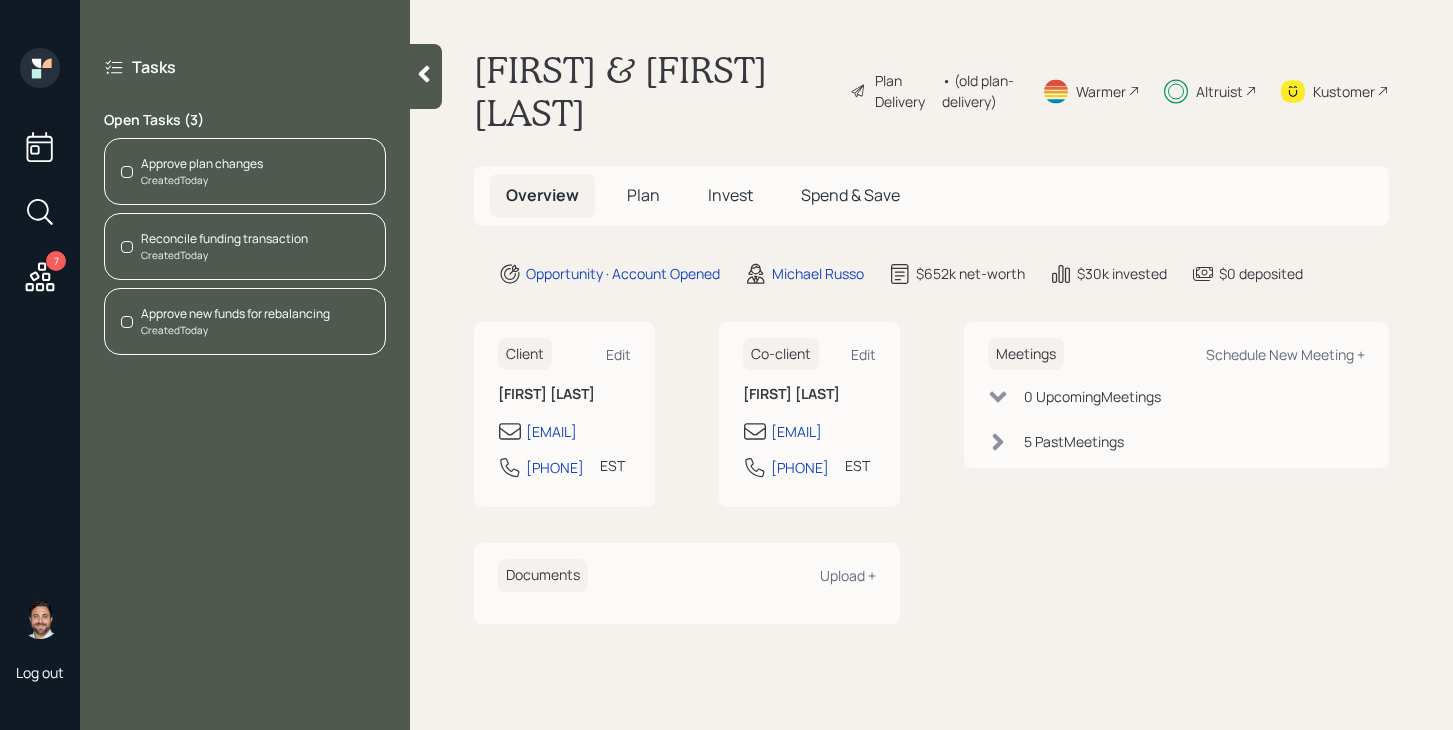 click on "Approve plan changes" at bounding box center (202, 164) 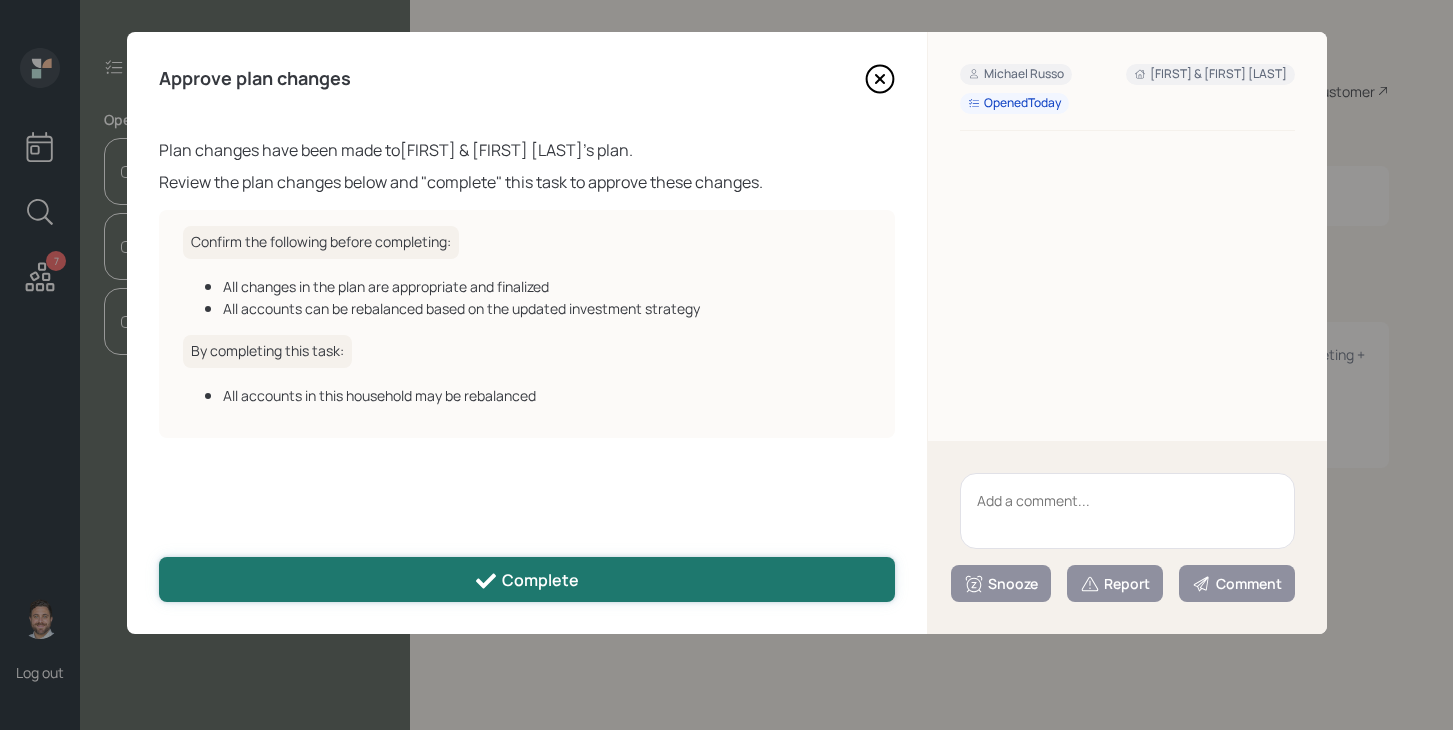 click on "Complete" at bounding box center [527, 579] 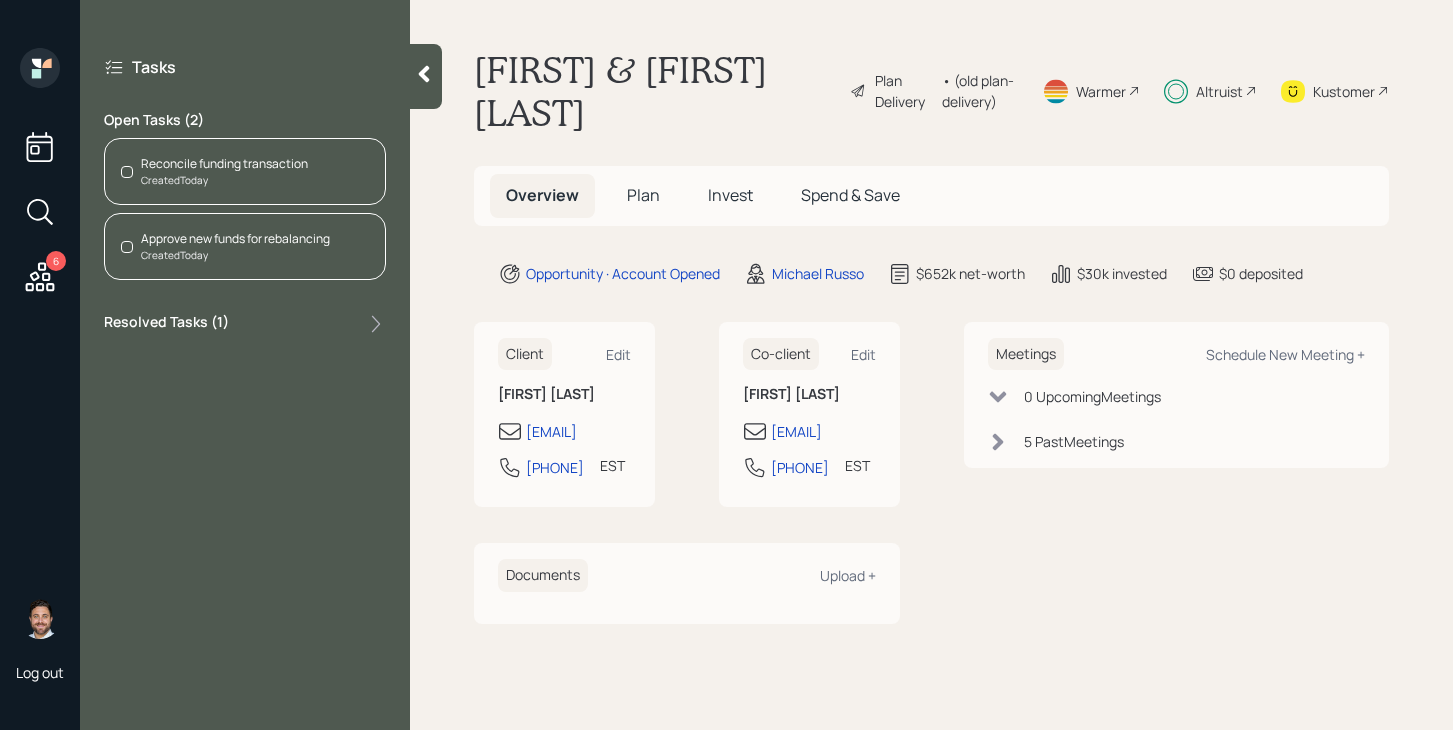 click on "Created  Today" at bounding box center (224, 180) 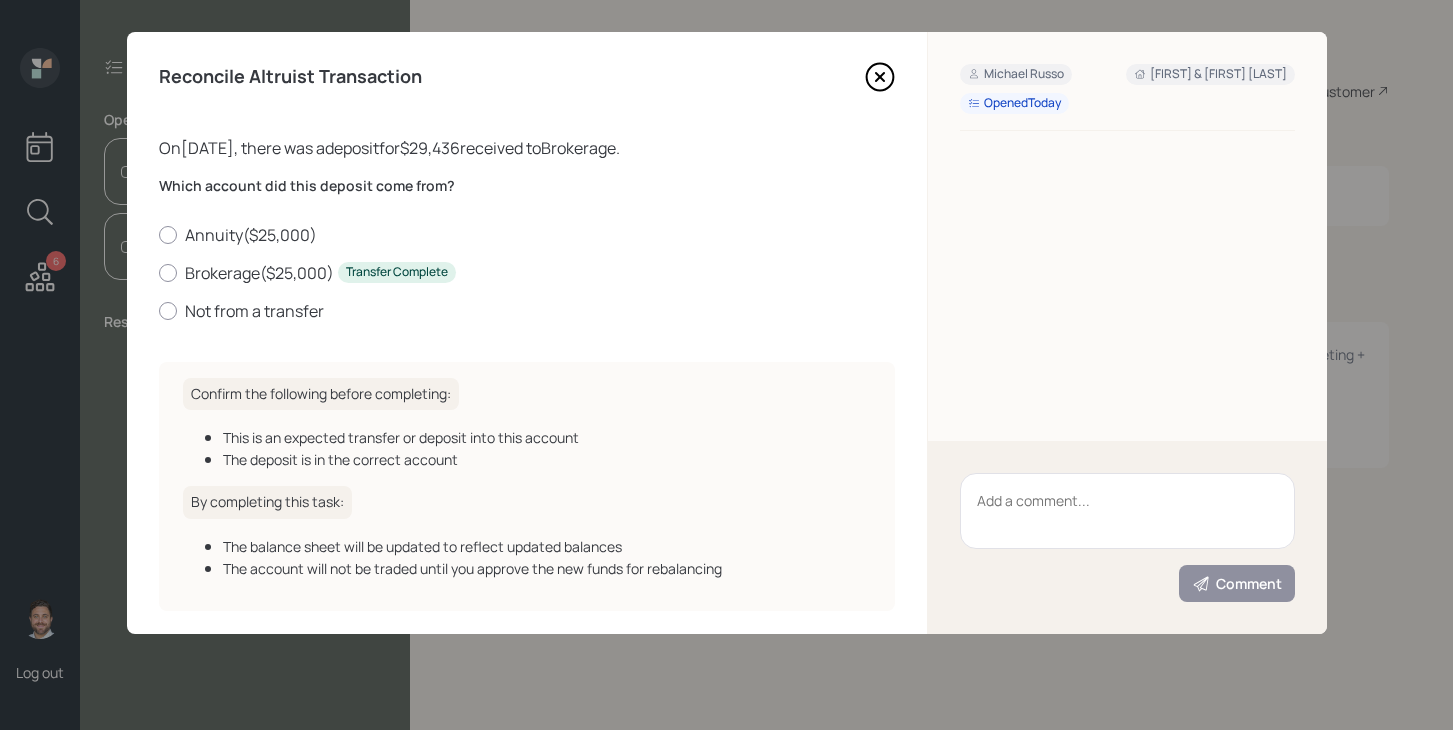 scroll, scrollTop: 0, scrollLeft: 0, axis: both 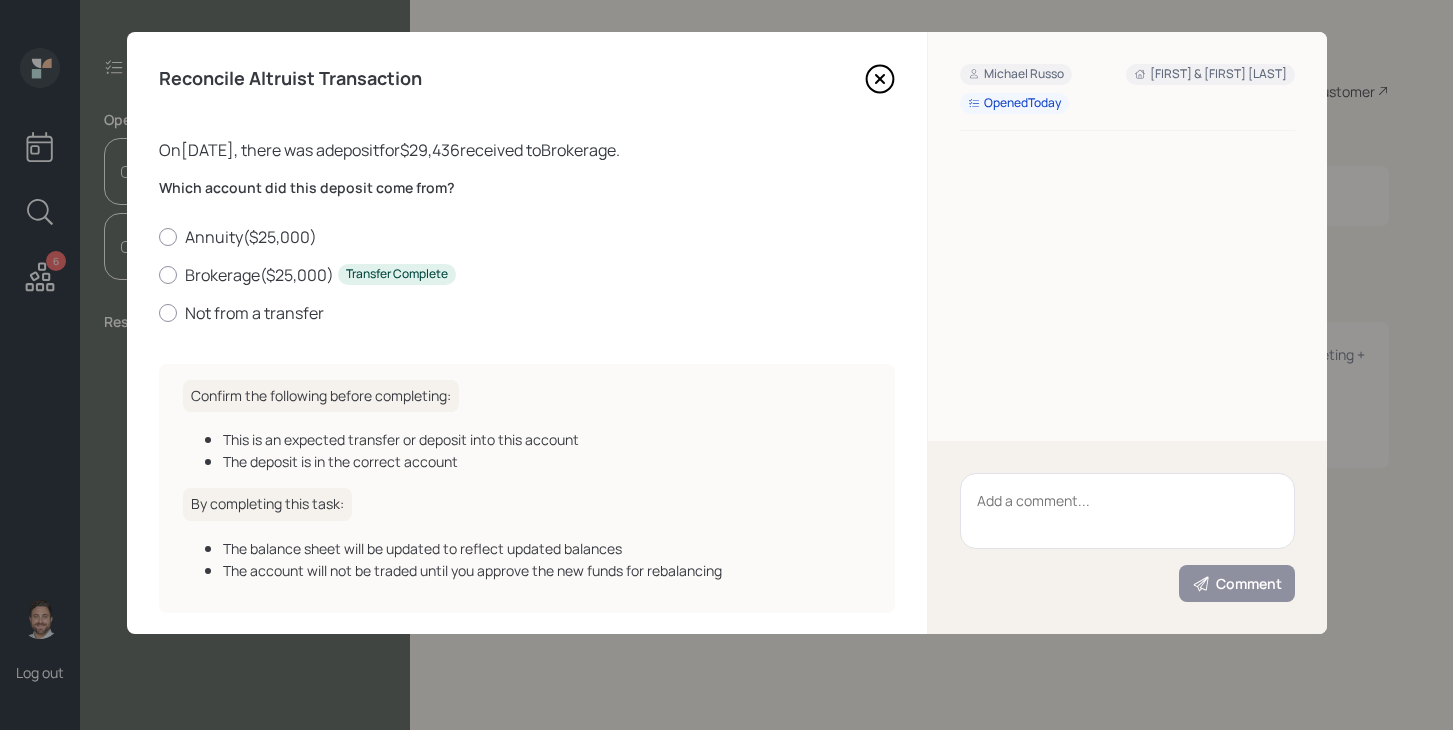 click 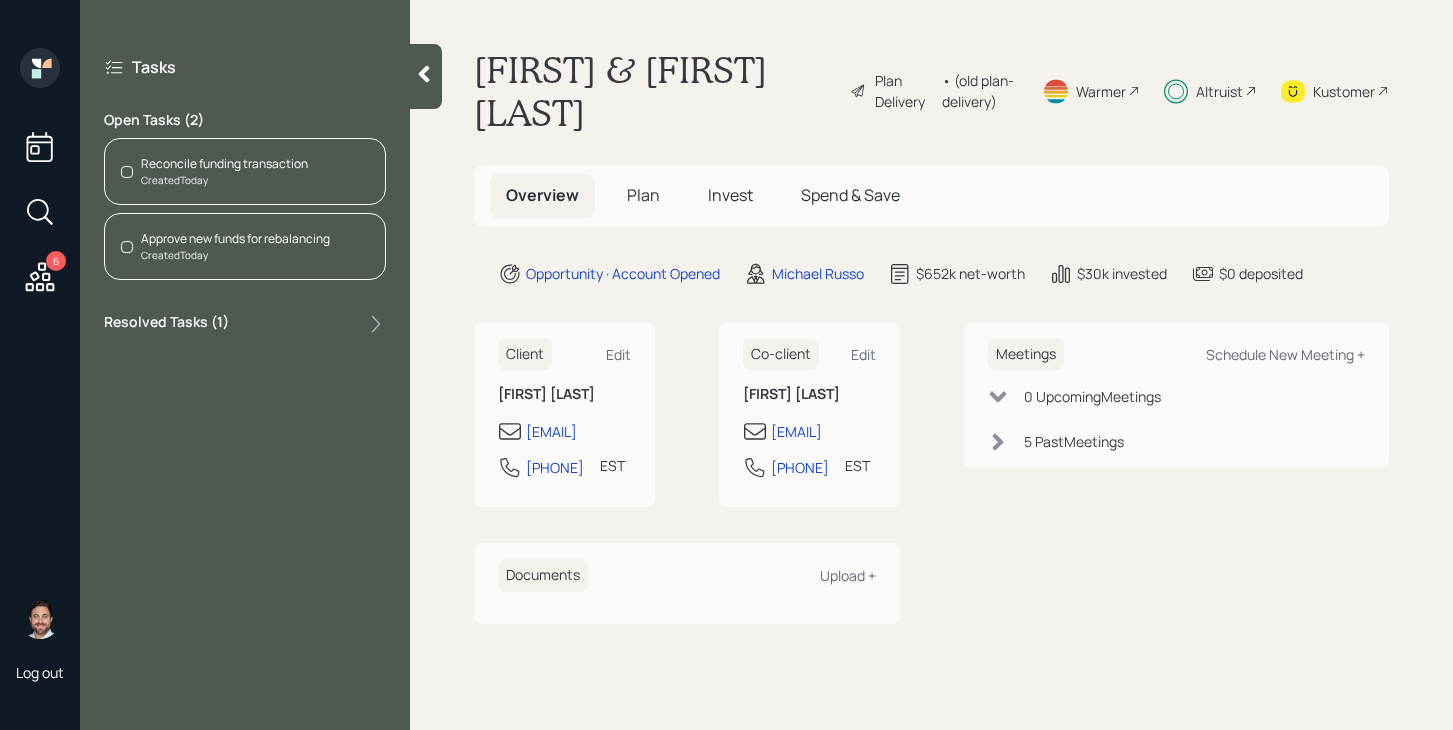 click on "Invest" at bounding box center [730, 195] 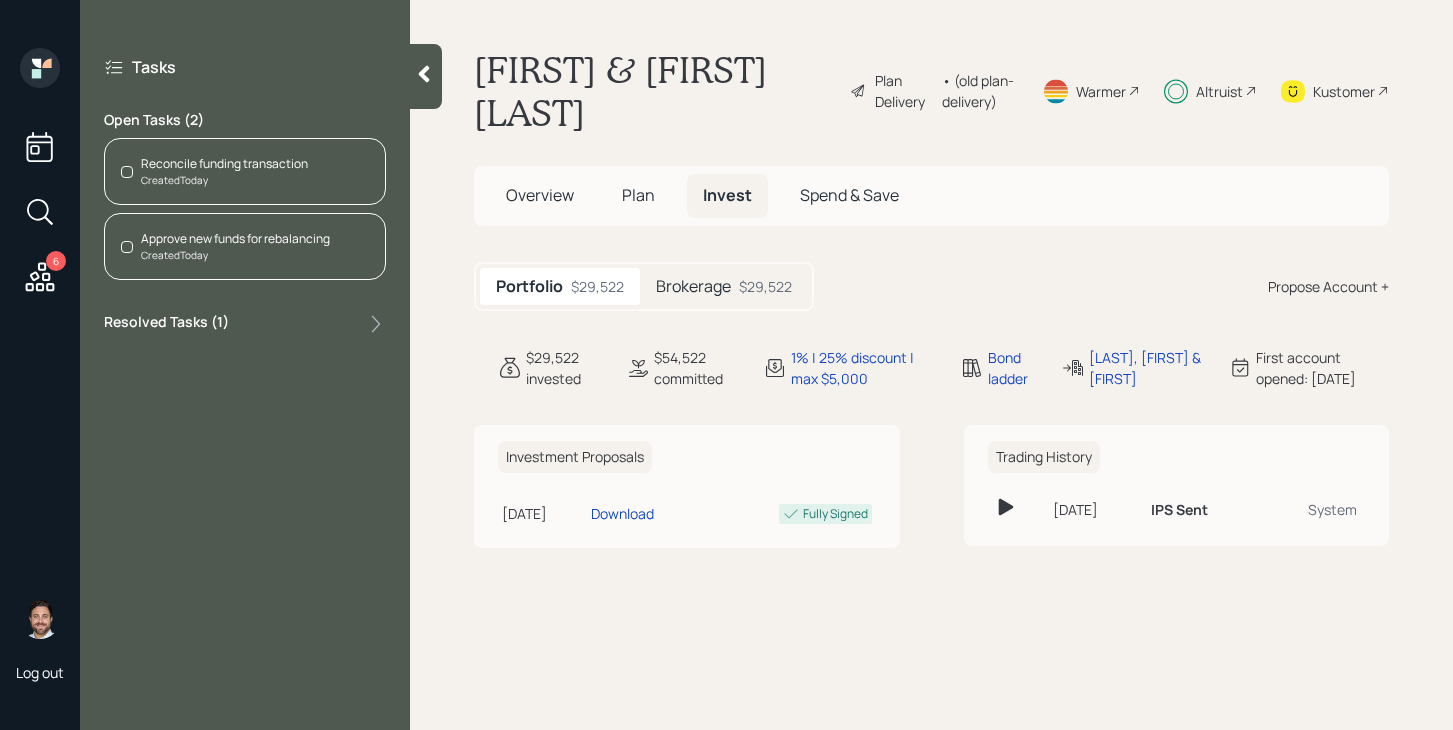 click on "$29,522" at bounding box center (765, 286) 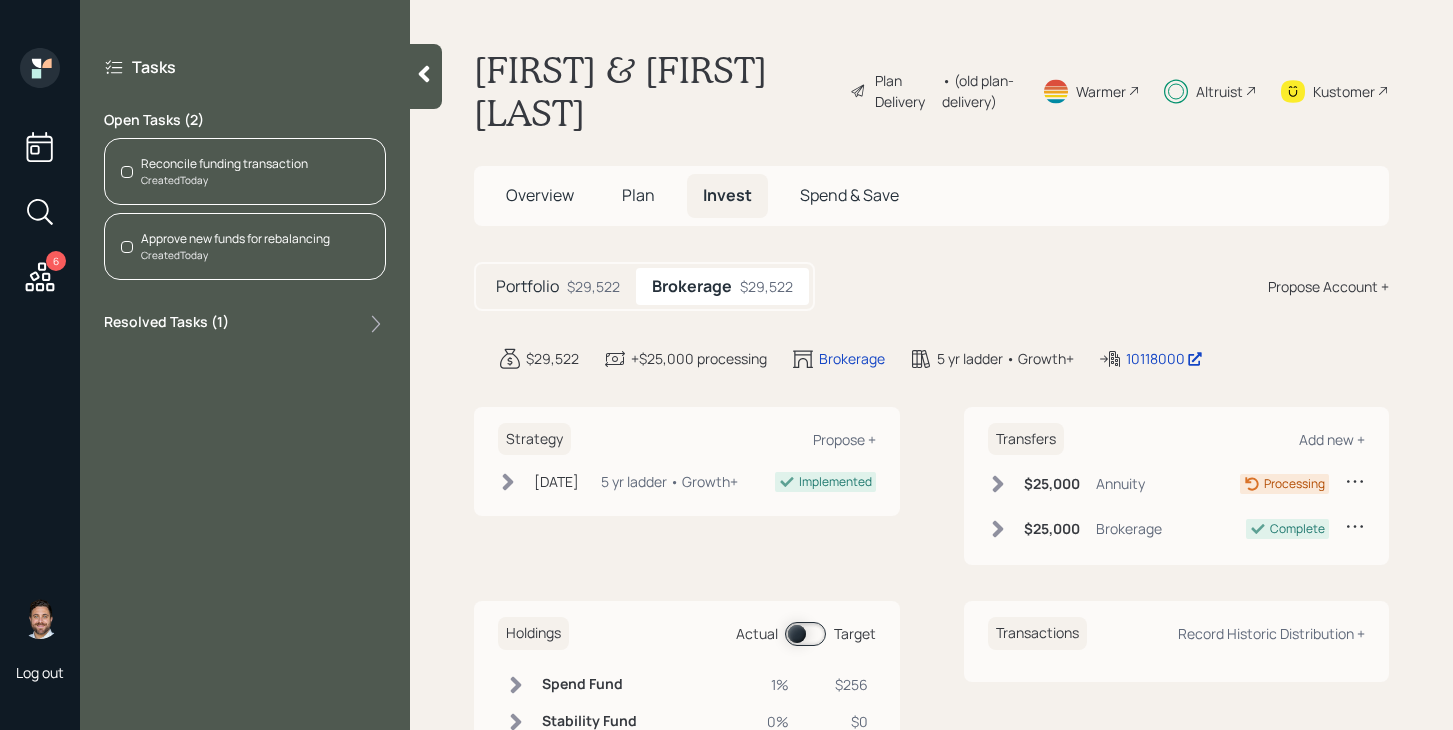 click on "Created  Today" at bounding box center (224, 180) 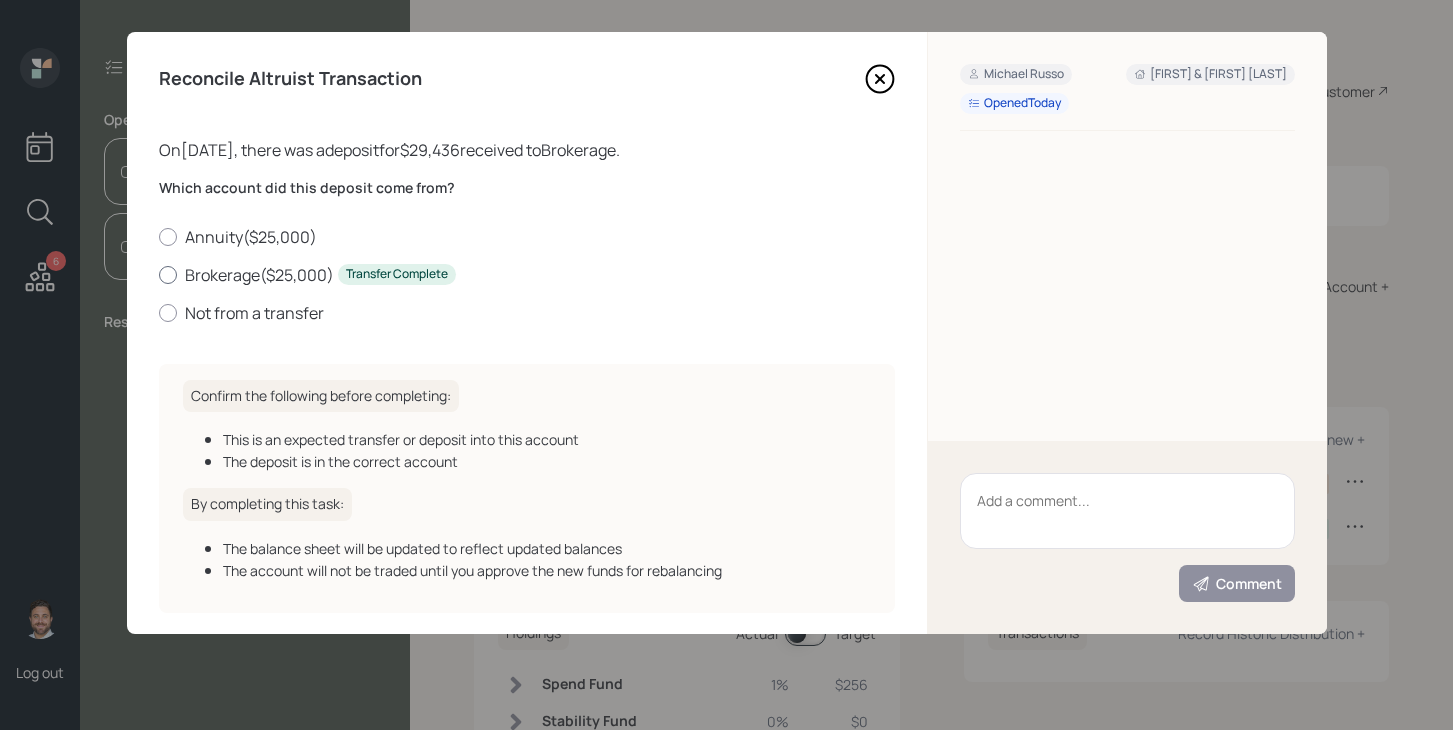 click on "Brokerage  ( $25,000 )   Transfer Complete" at bounding box center [527, 275] 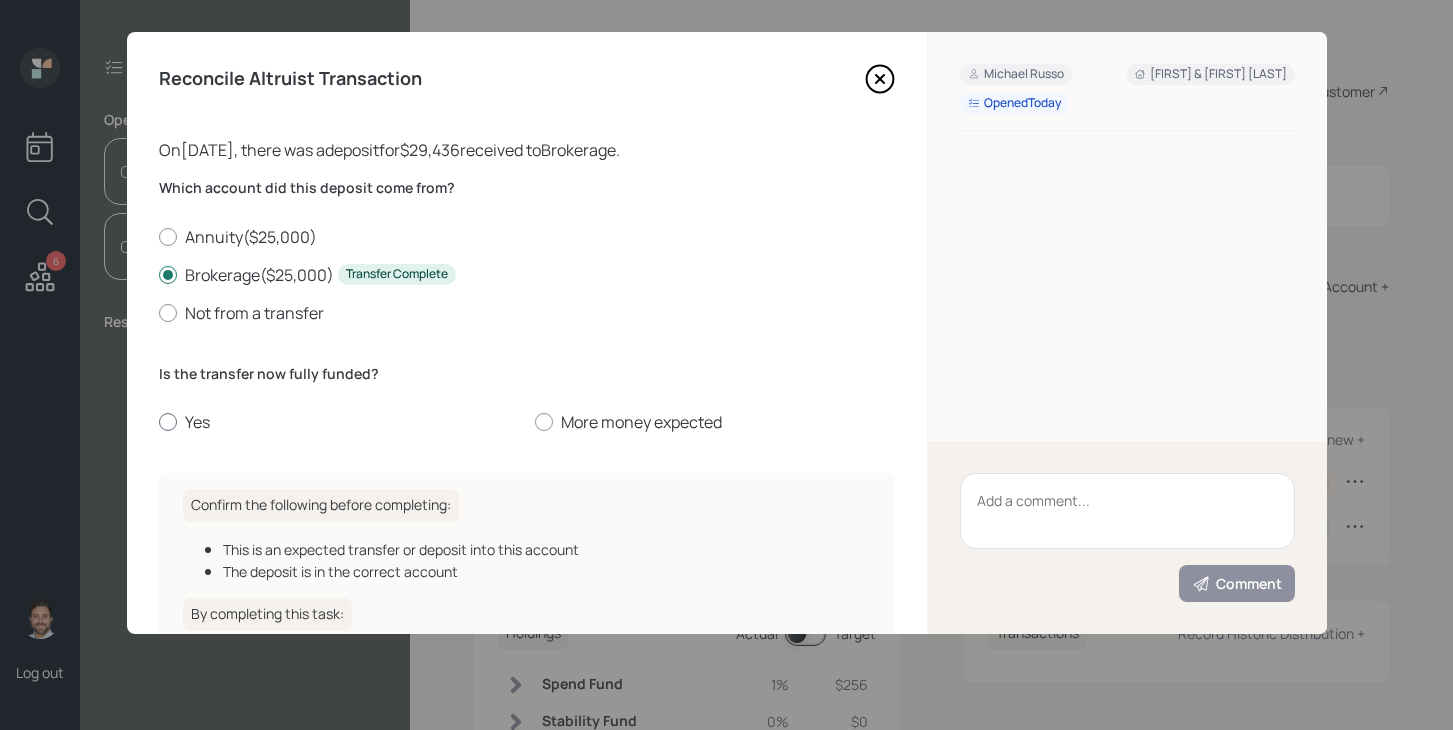 click on "Yes" at bounding box center (339, 422) 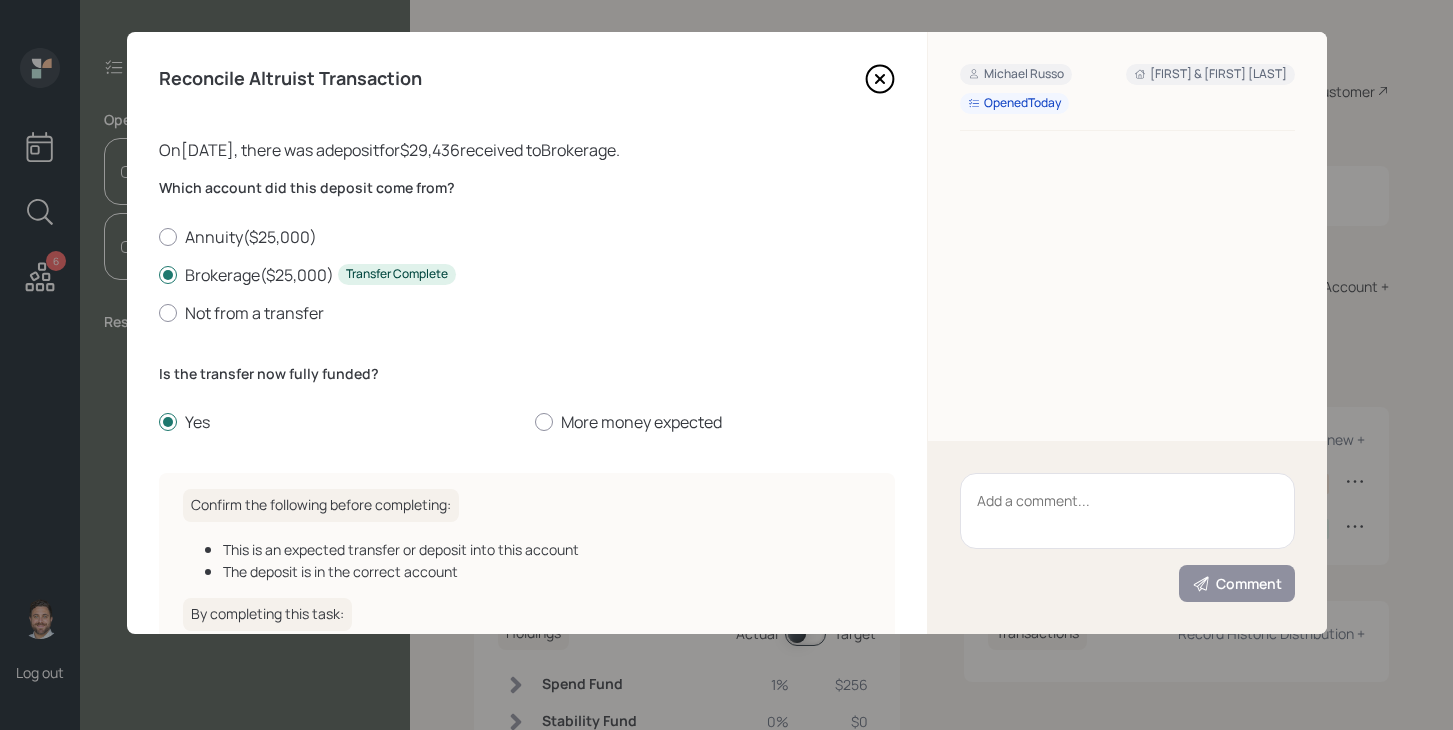 scroll, scrollTop: 191, scrollLeft: 0, axis: vertical 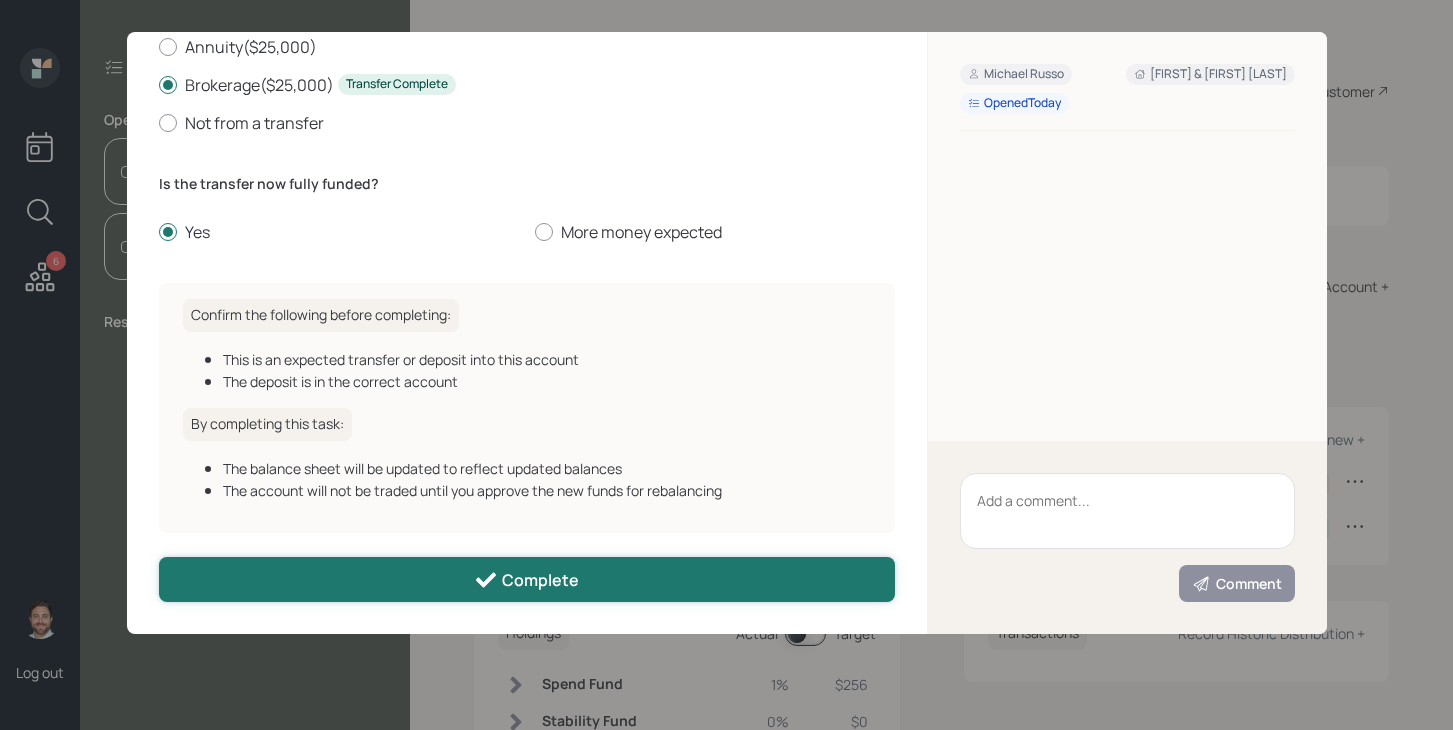 click on "Complete" at bounding box center (527, 579) 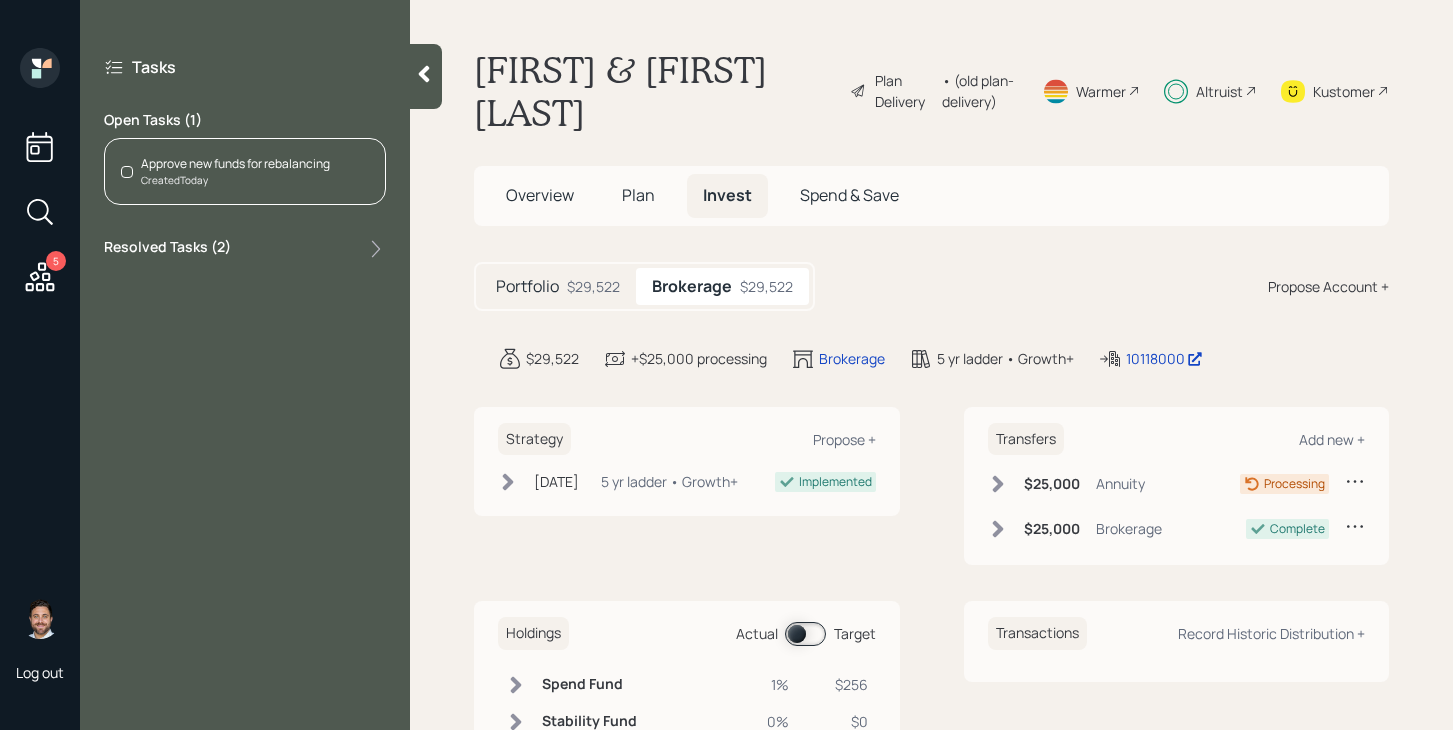 click on "Created  Today" at bounding box center (235, 180) 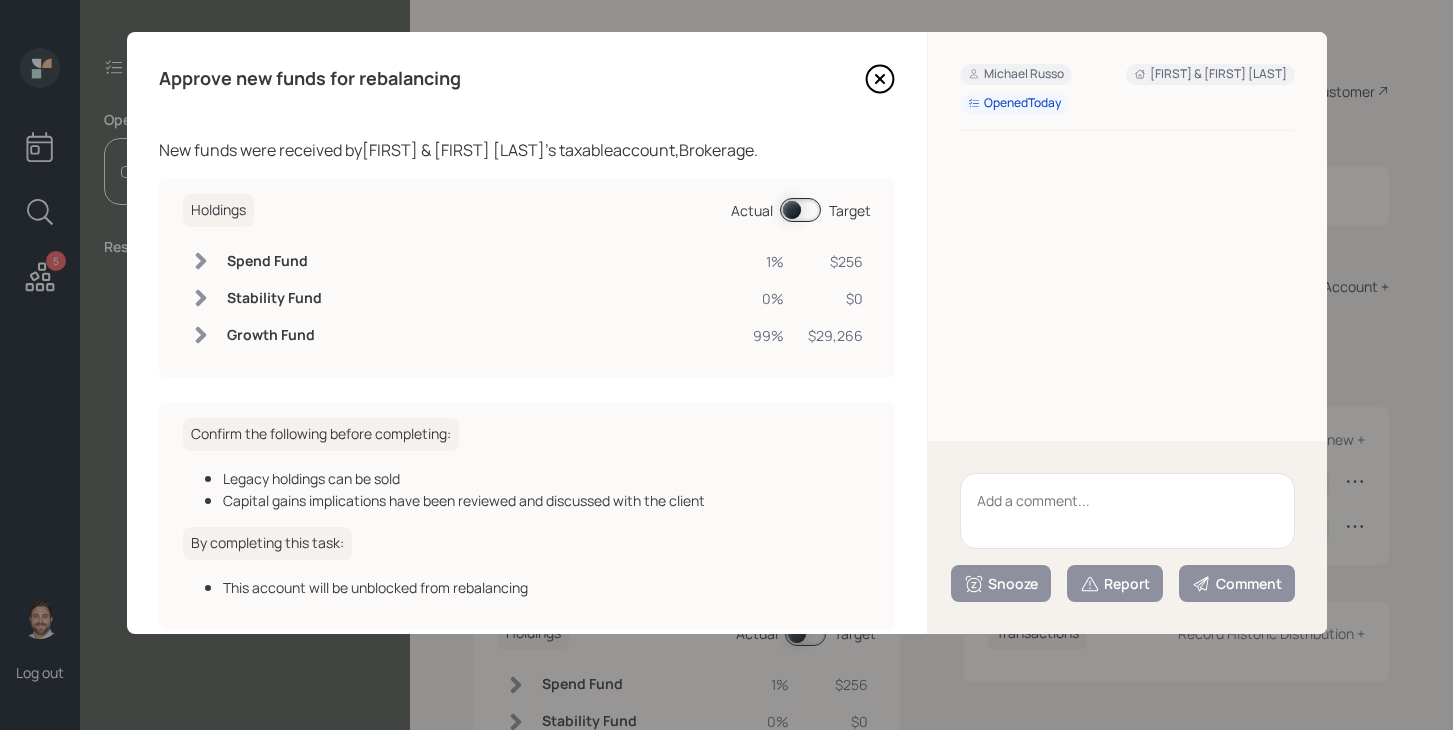 click at bounding box center [800, 210] 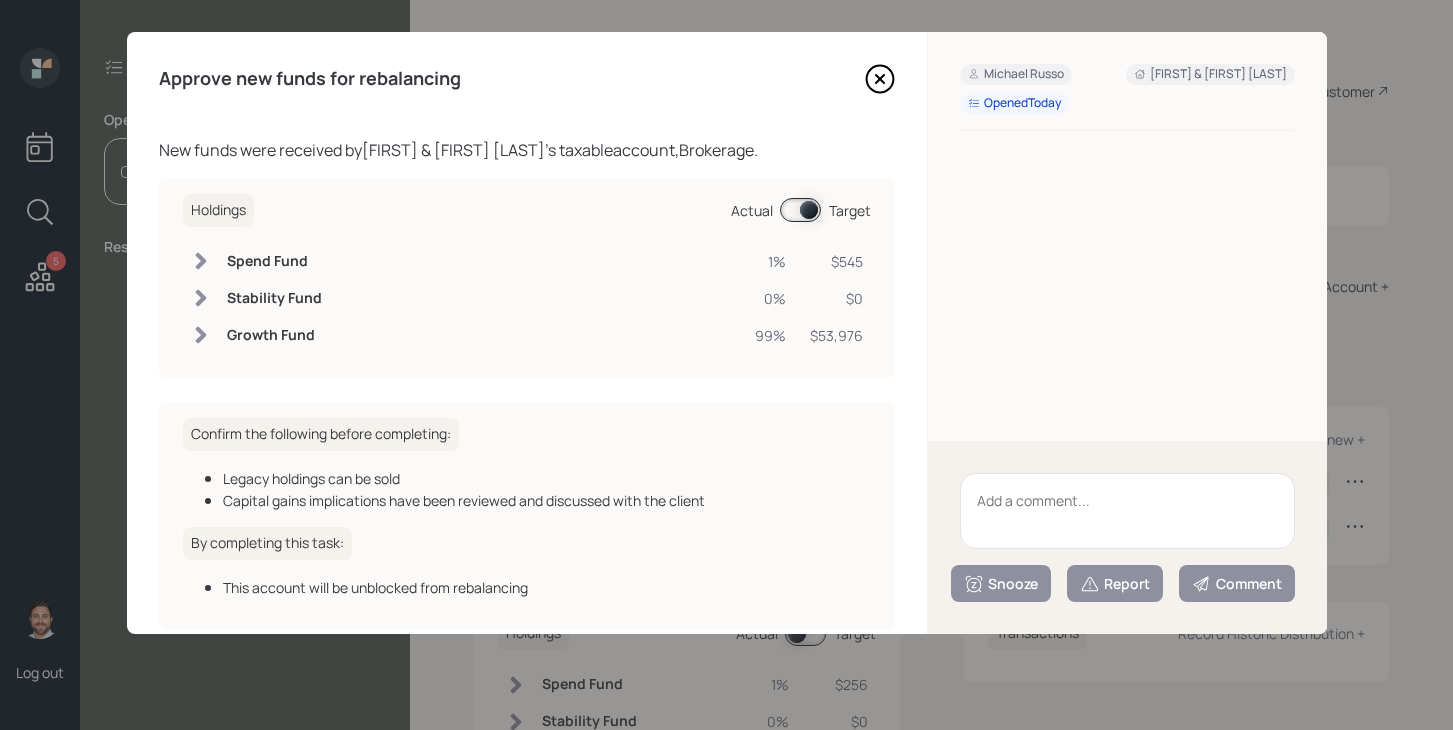 click at bounding box center [800, 210] 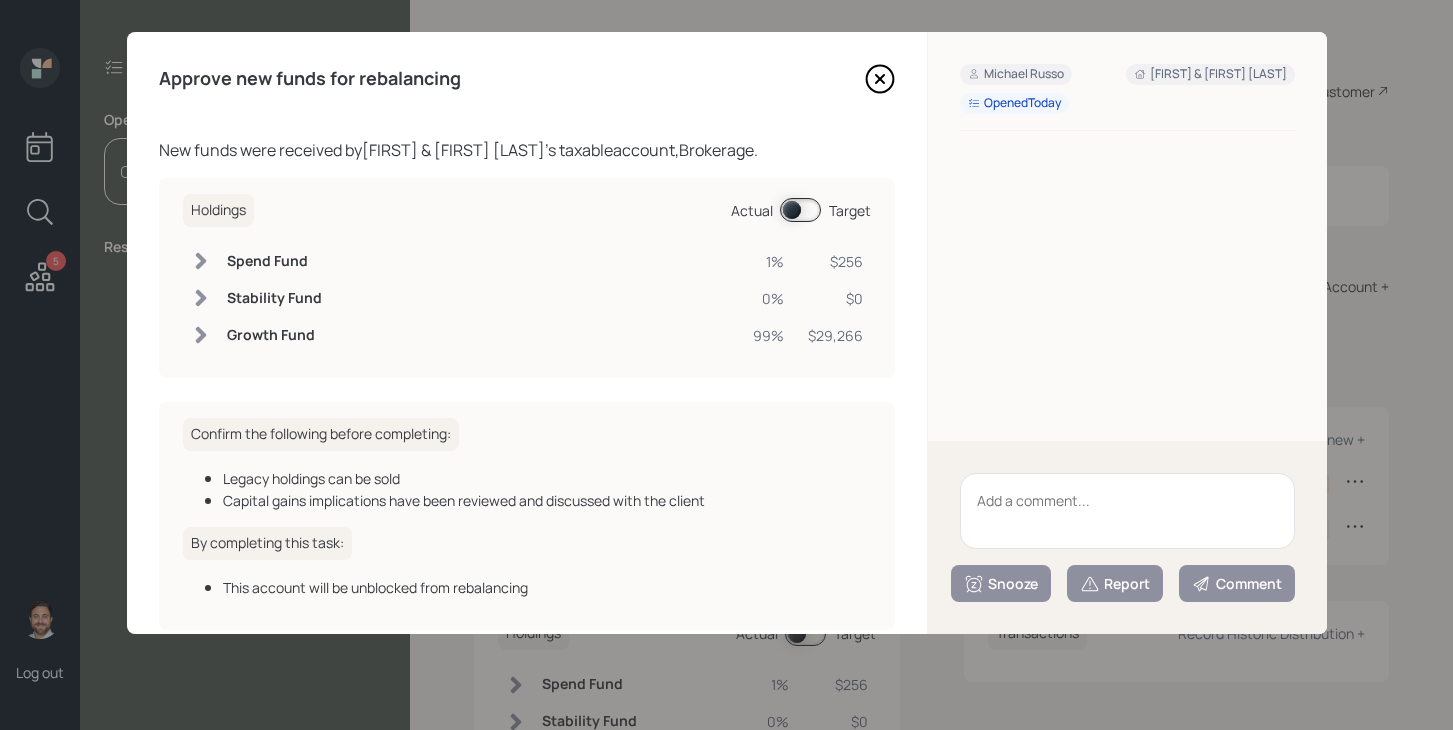 scroll, scrollTop: 97, scrollLeft: 0, axis: vertical 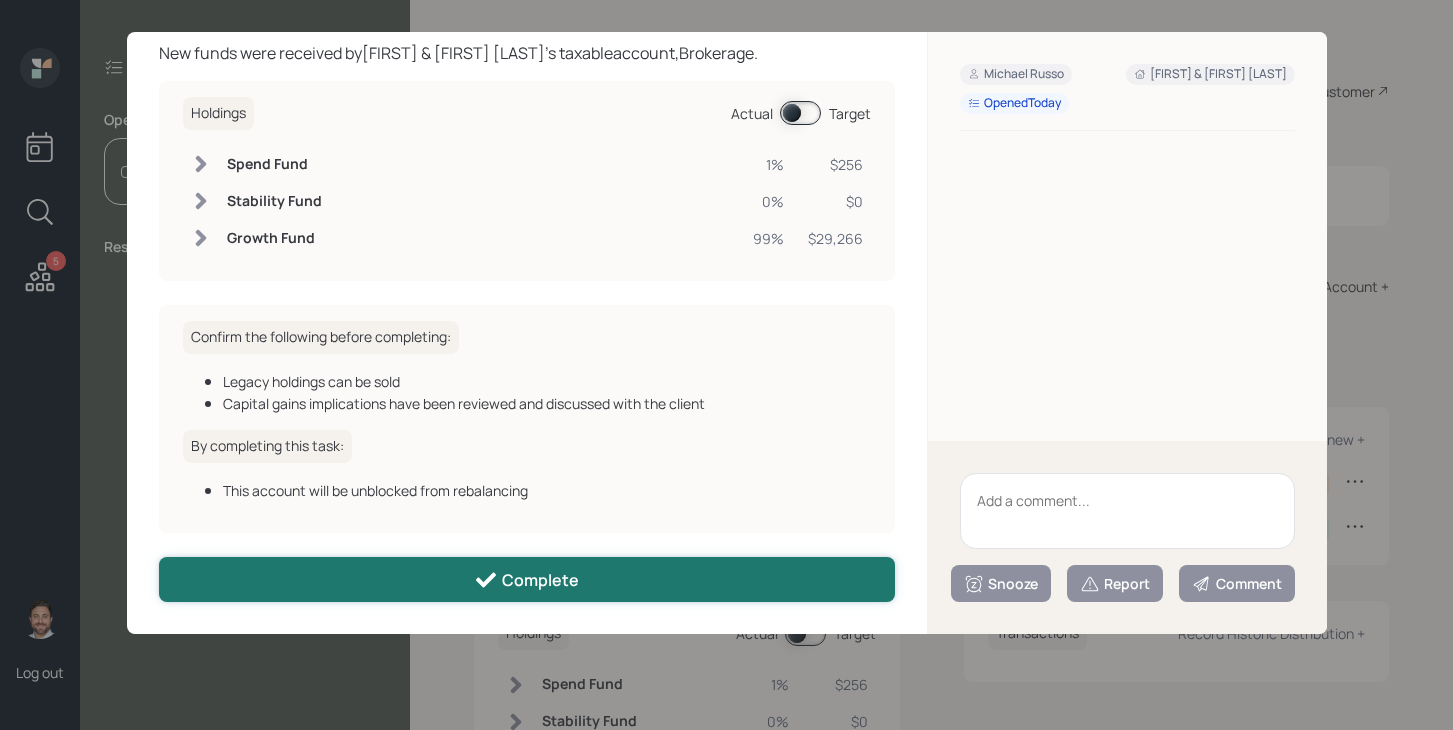 click on "Complete" at bounding box center (527, 579) 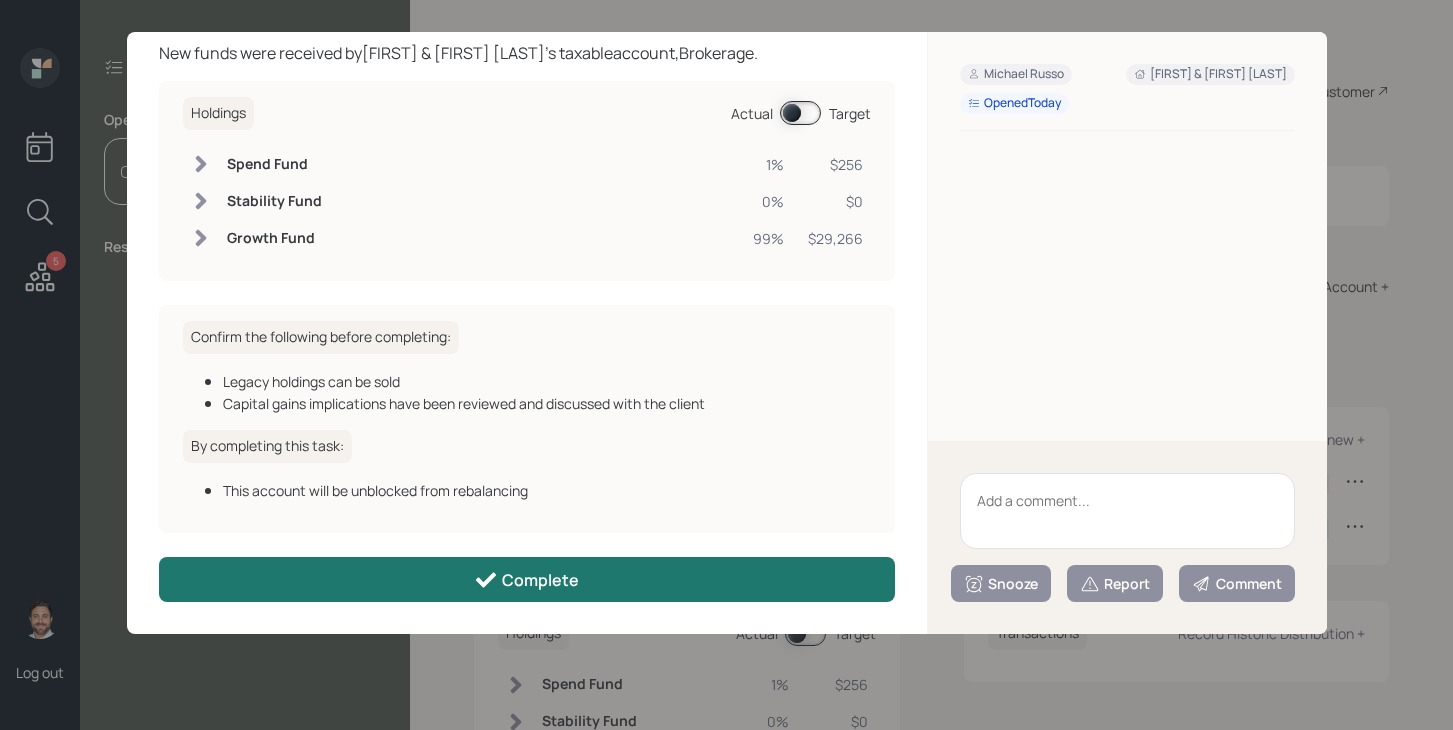 scroll, scrollTop: 75, scrollLeft: 0, axis: vertical 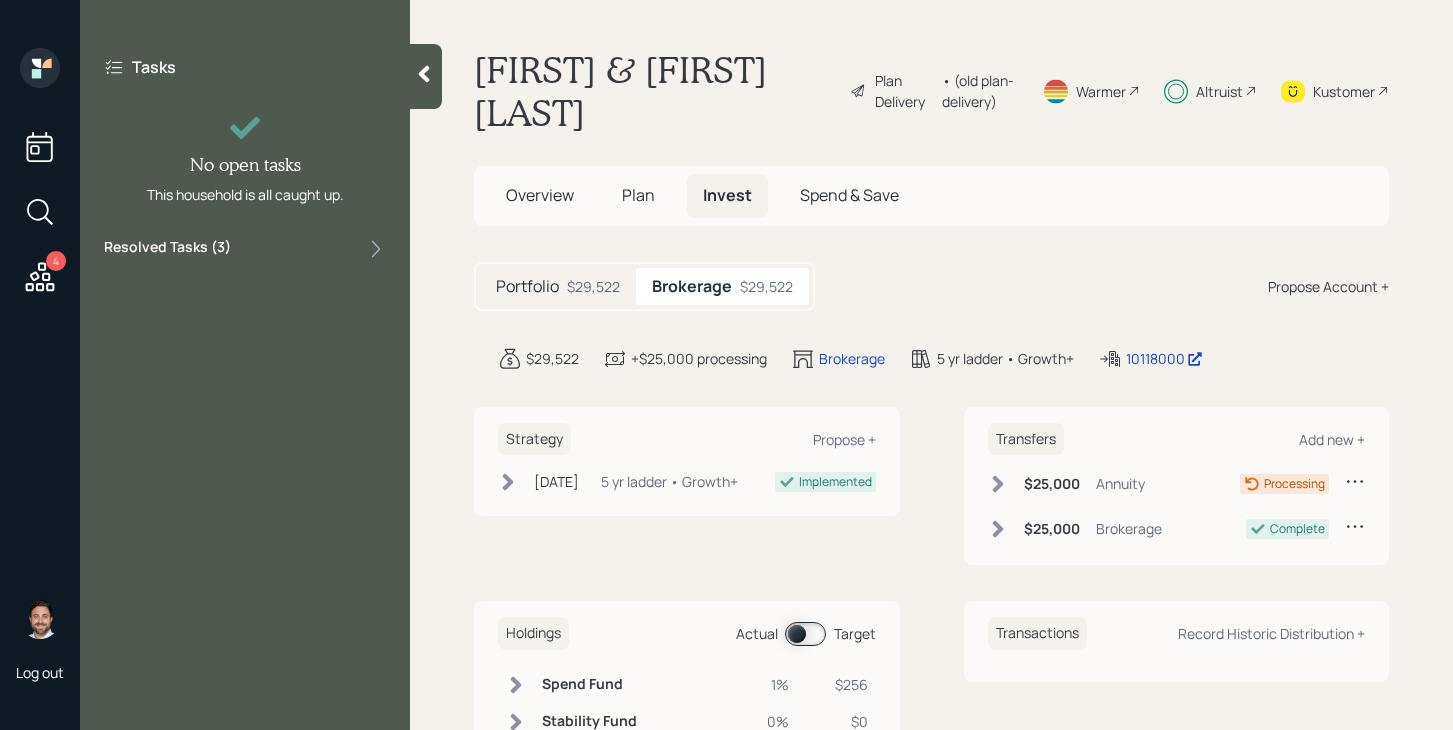 click 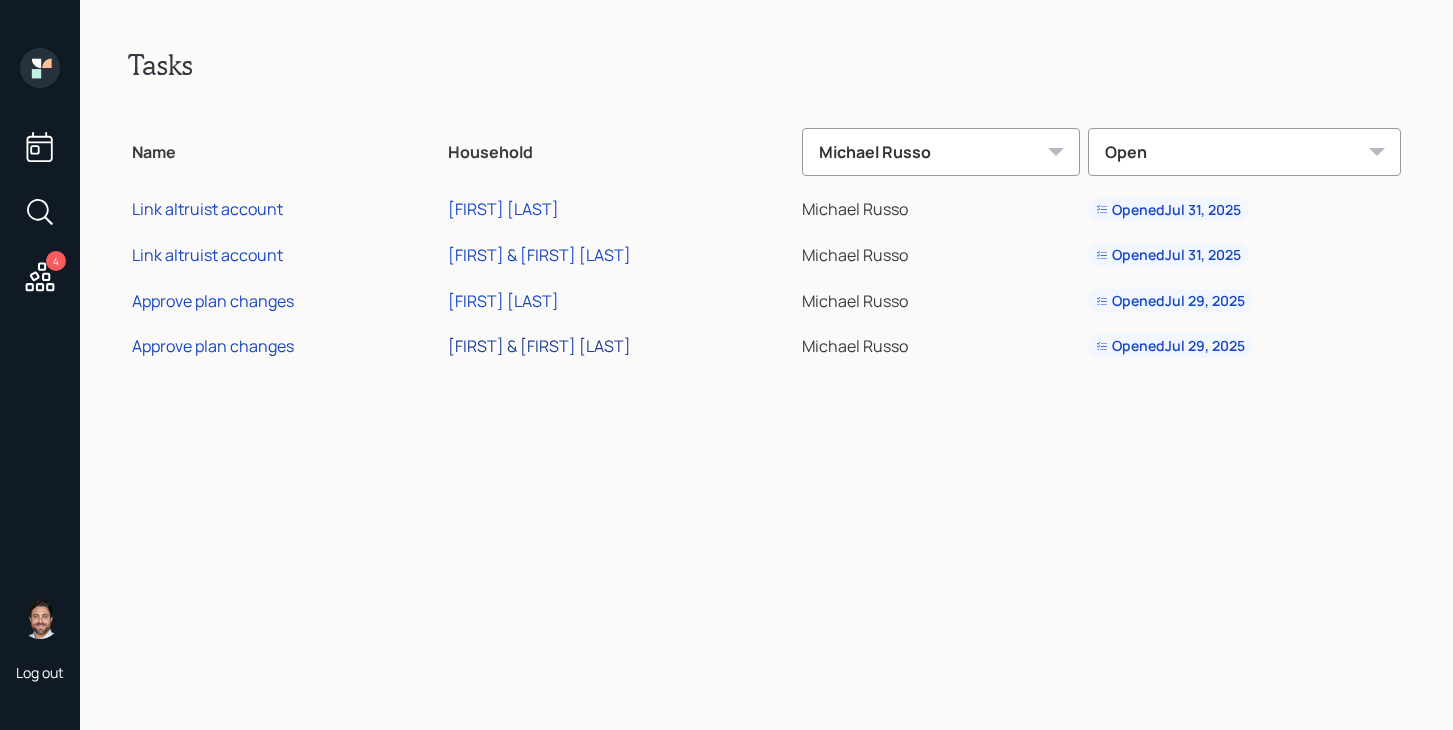 click on "[FIRST] & [FIRST] [LAST]" at bounding box center [539, 346] 